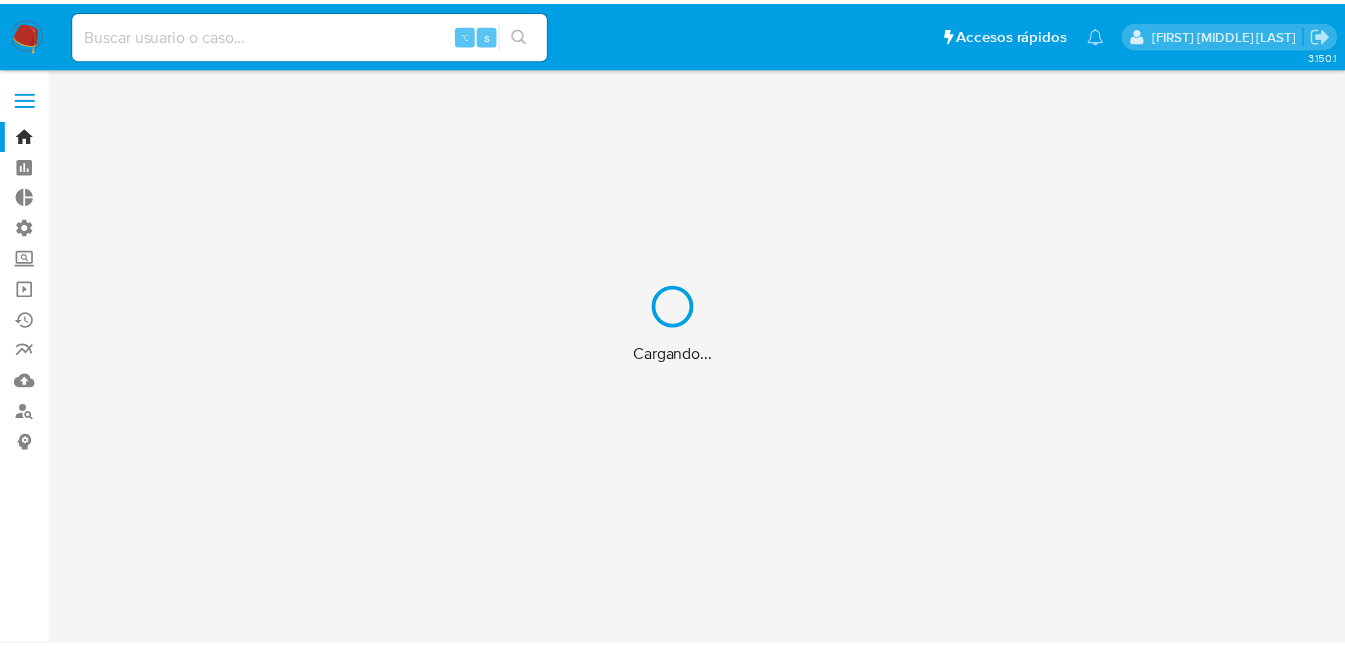 scroll, scrollTop: 0, scrollLeft: 0, axis: both 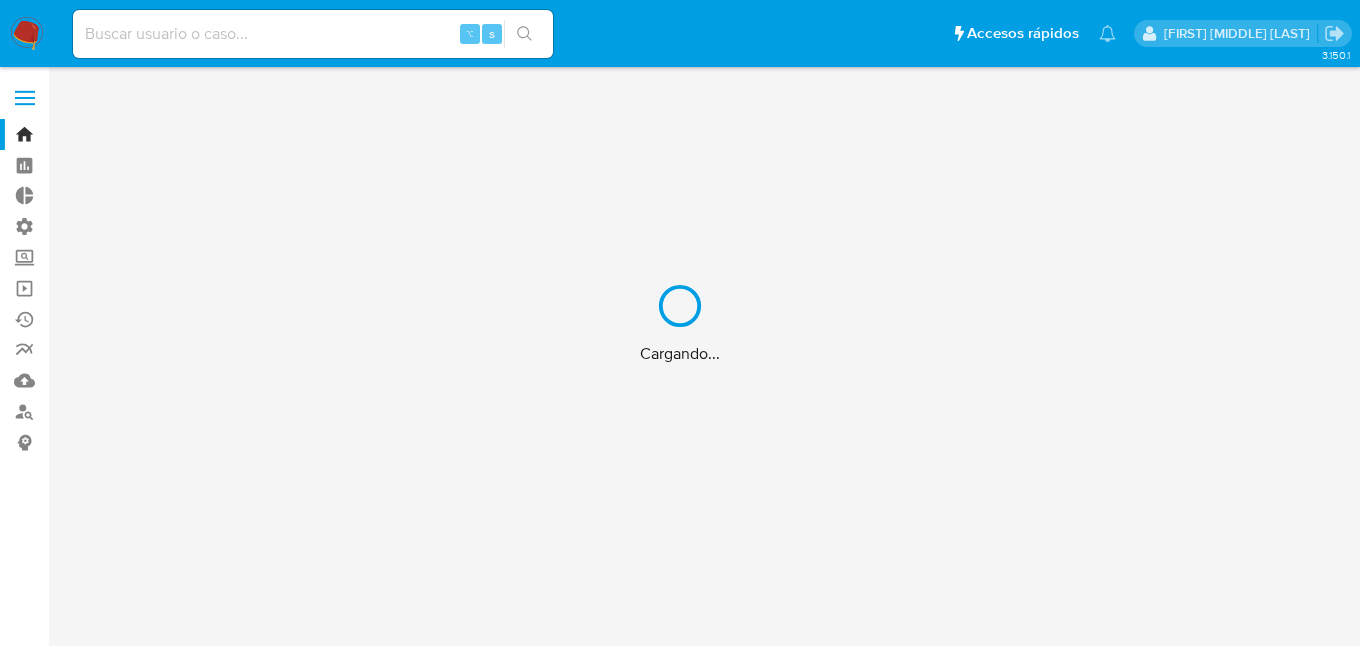 click on "Cargando..." at bounding box center [680, 323] 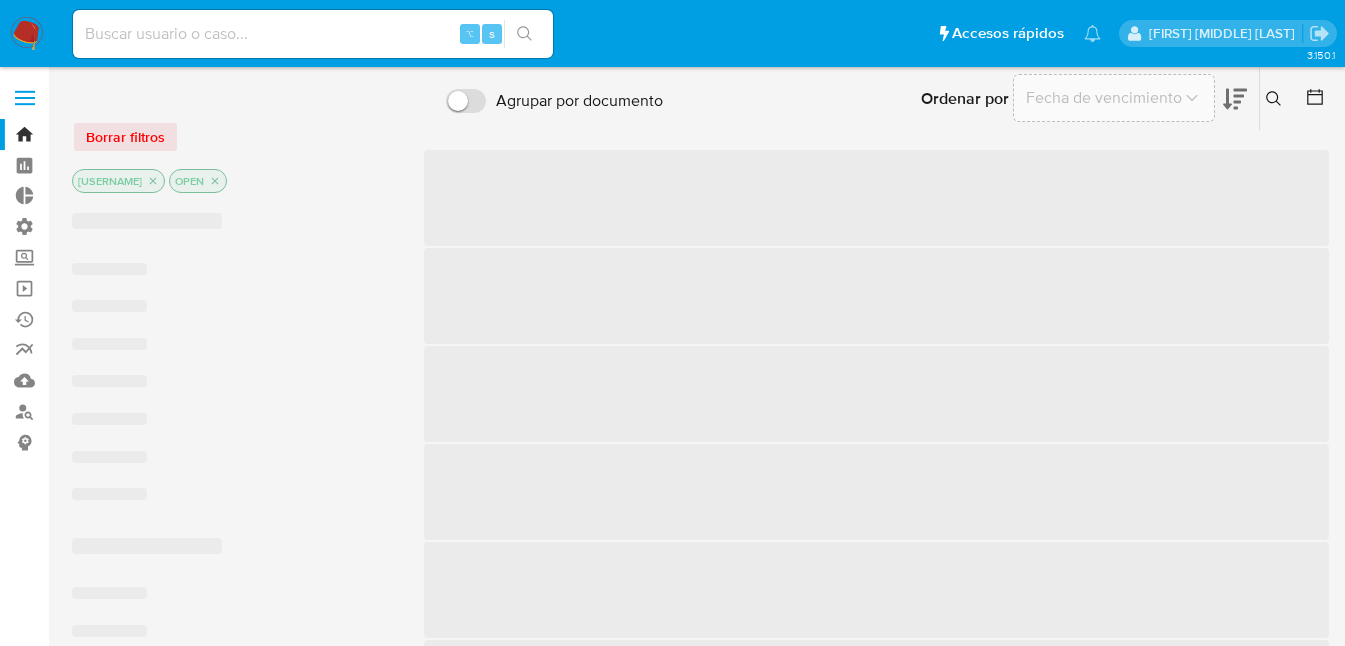 click at bounding box center (313, 34) 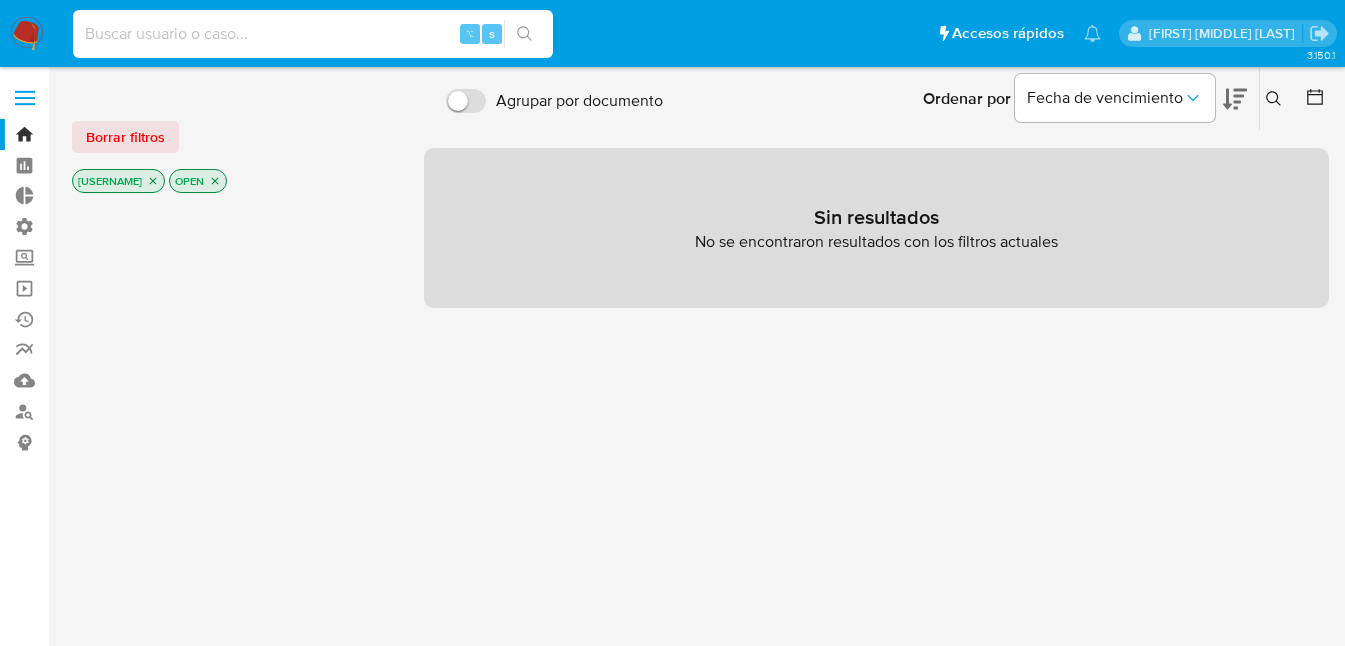 paste on "[NUMBER]" 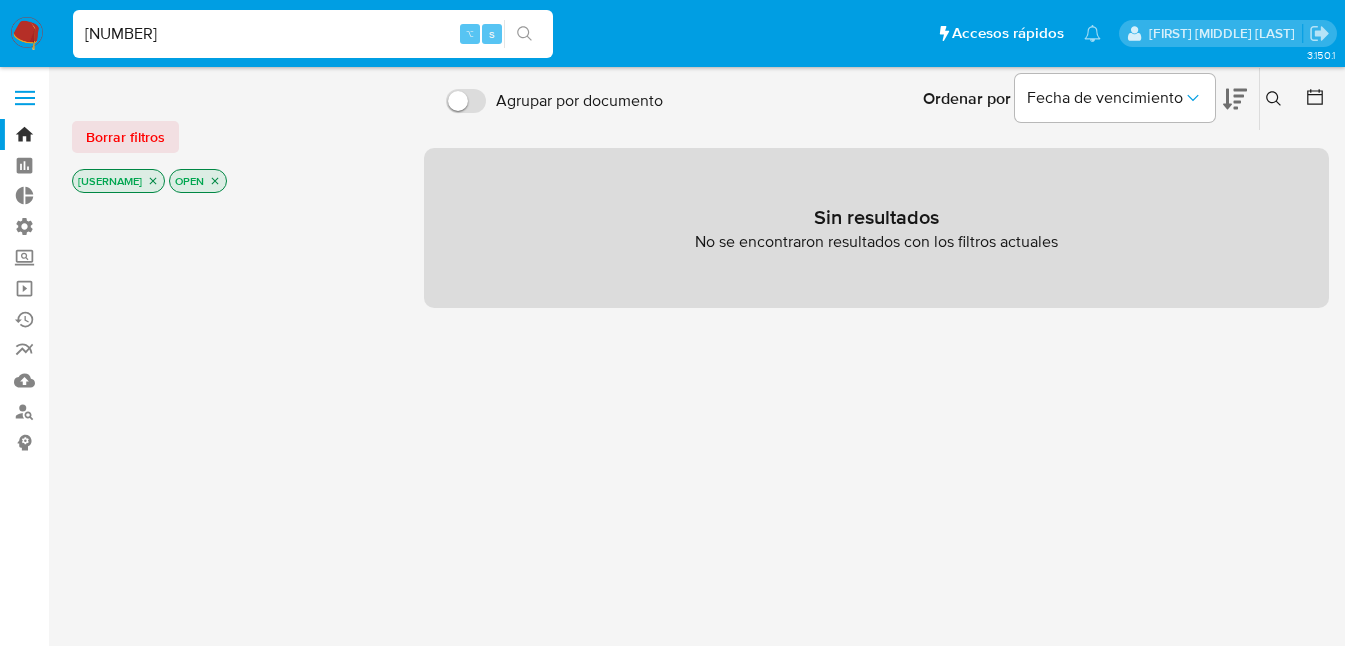 type on "[NUMBER]" 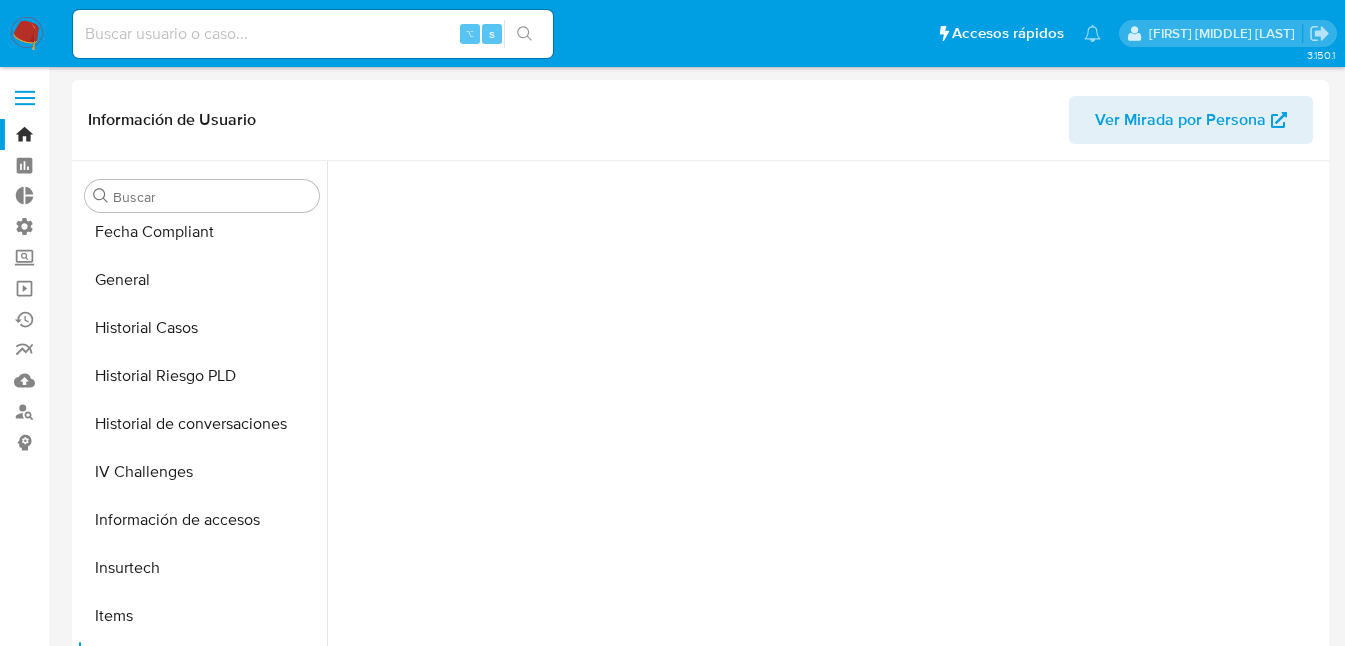 scroll, scrollTop: 797, scrollLeft: 0, axis: vertical 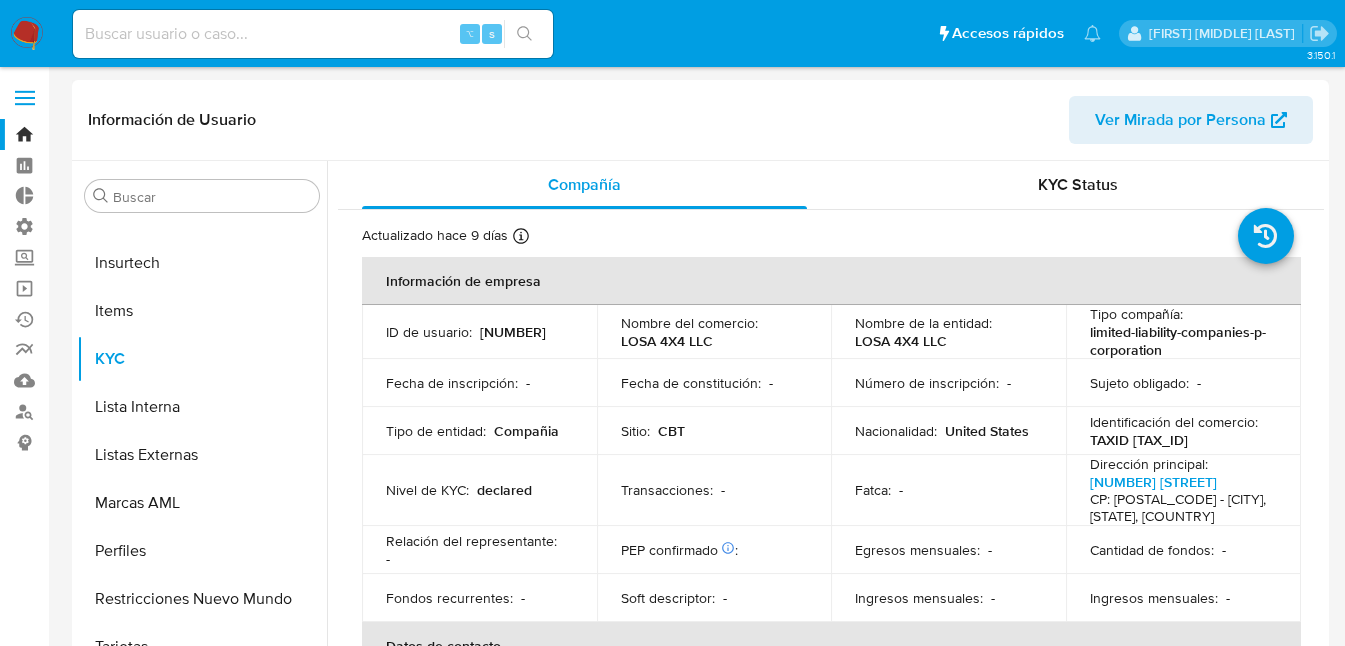 select on "10" 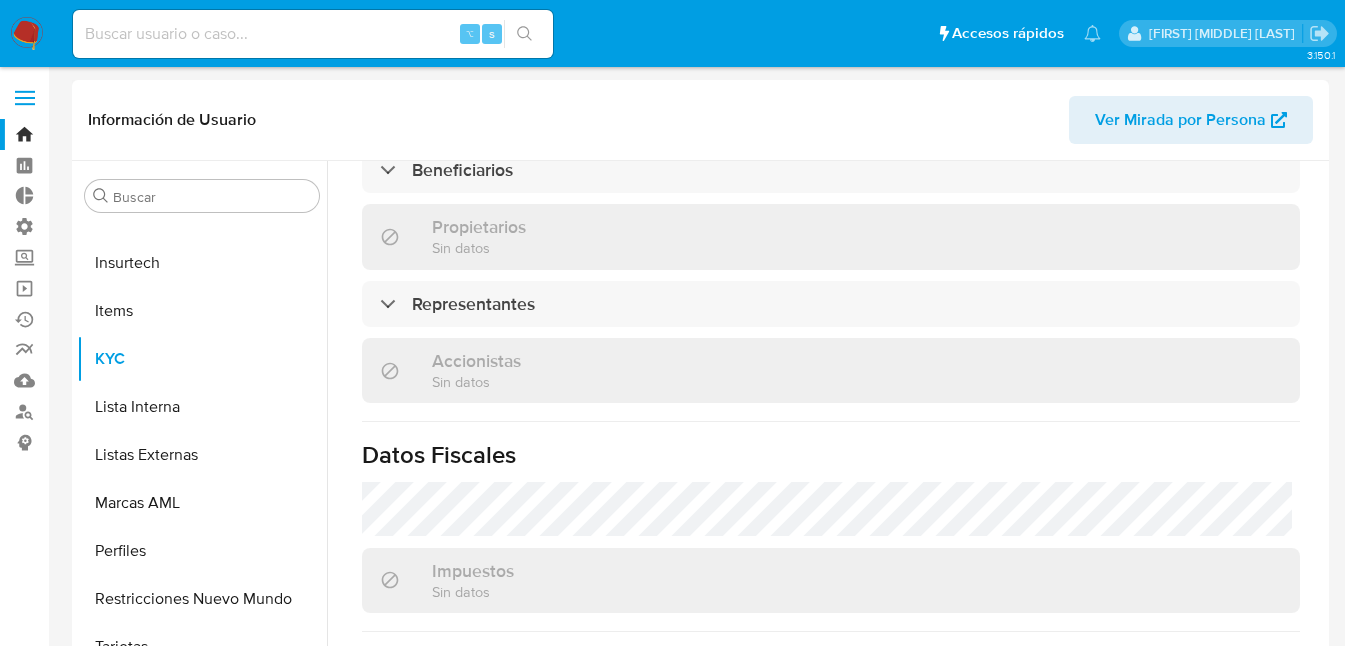 scroll, scrollTop: 1142, scrollLeft: 0, axis: vertical 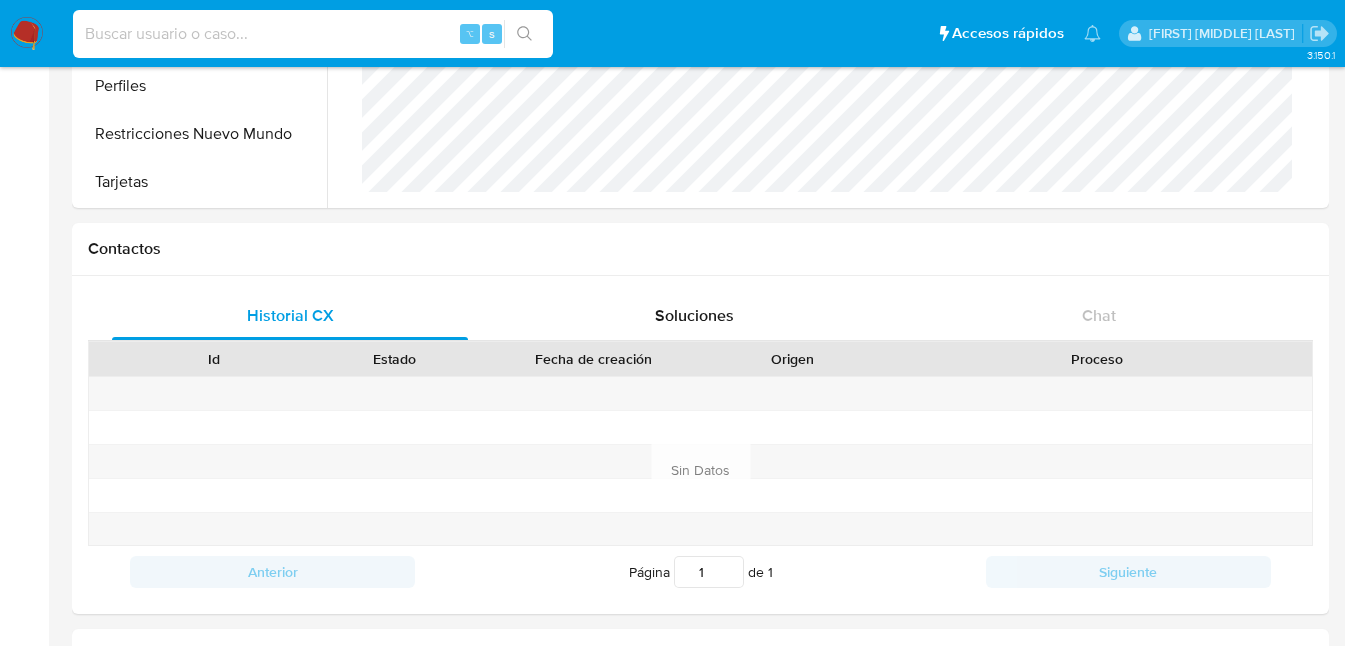 click at bounding box center (313, 34) 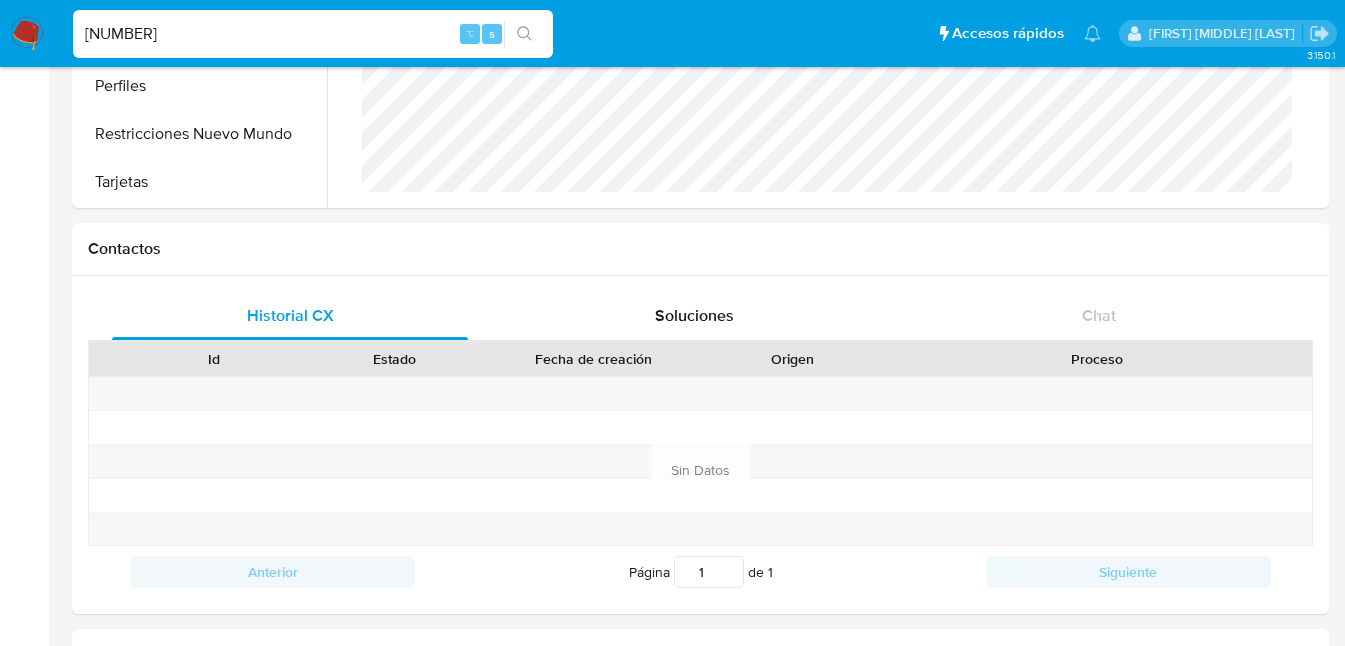 type on "[NUMBER]" 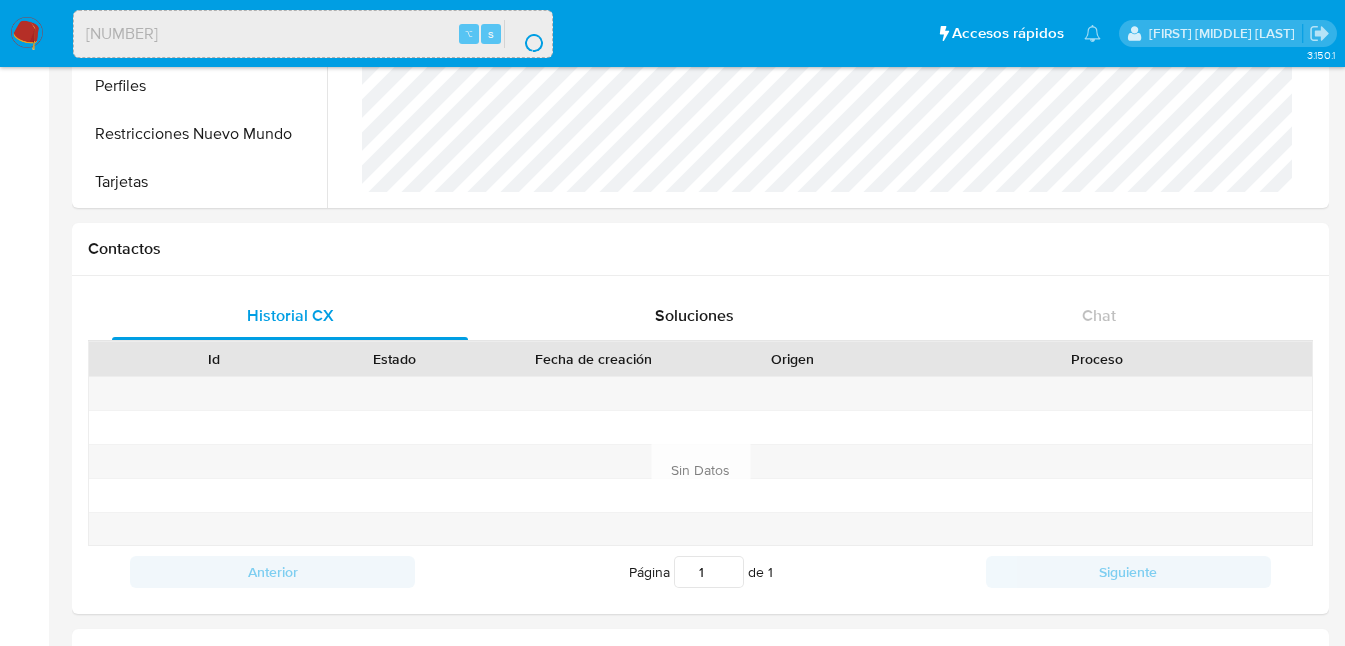 scroll, scrollTop: 0, scrollLeft: 0, axis: both 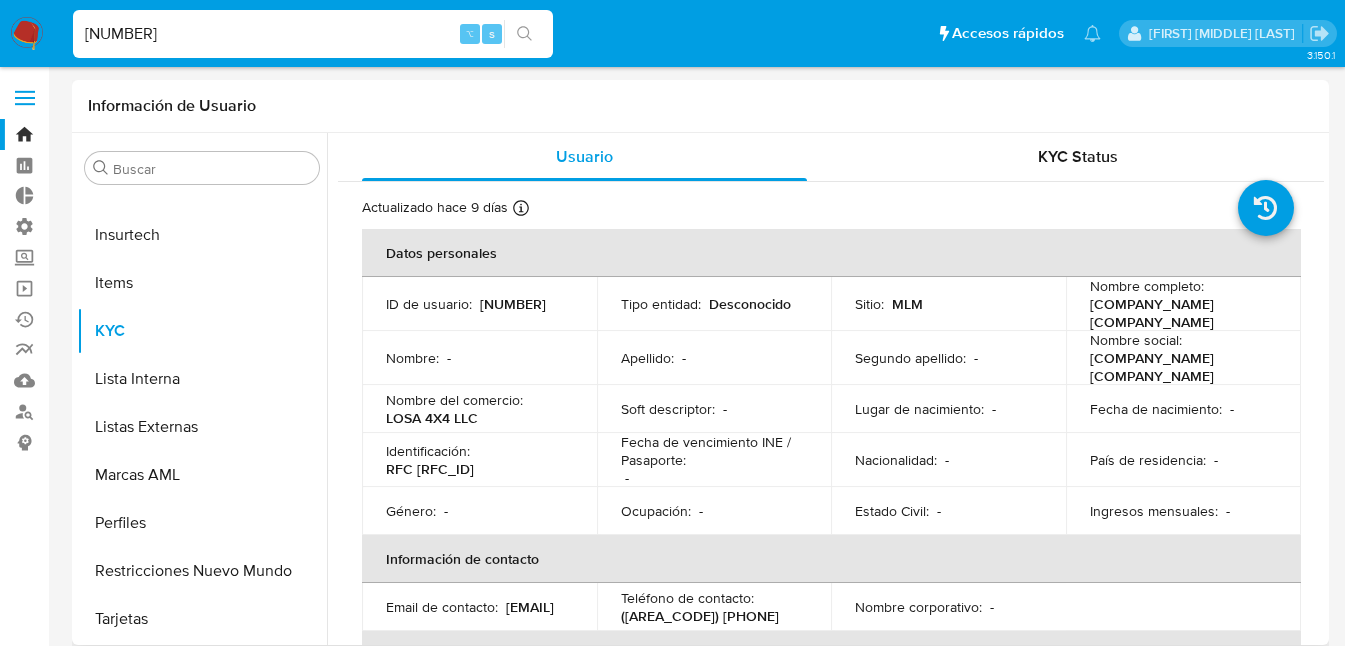 select on "10" 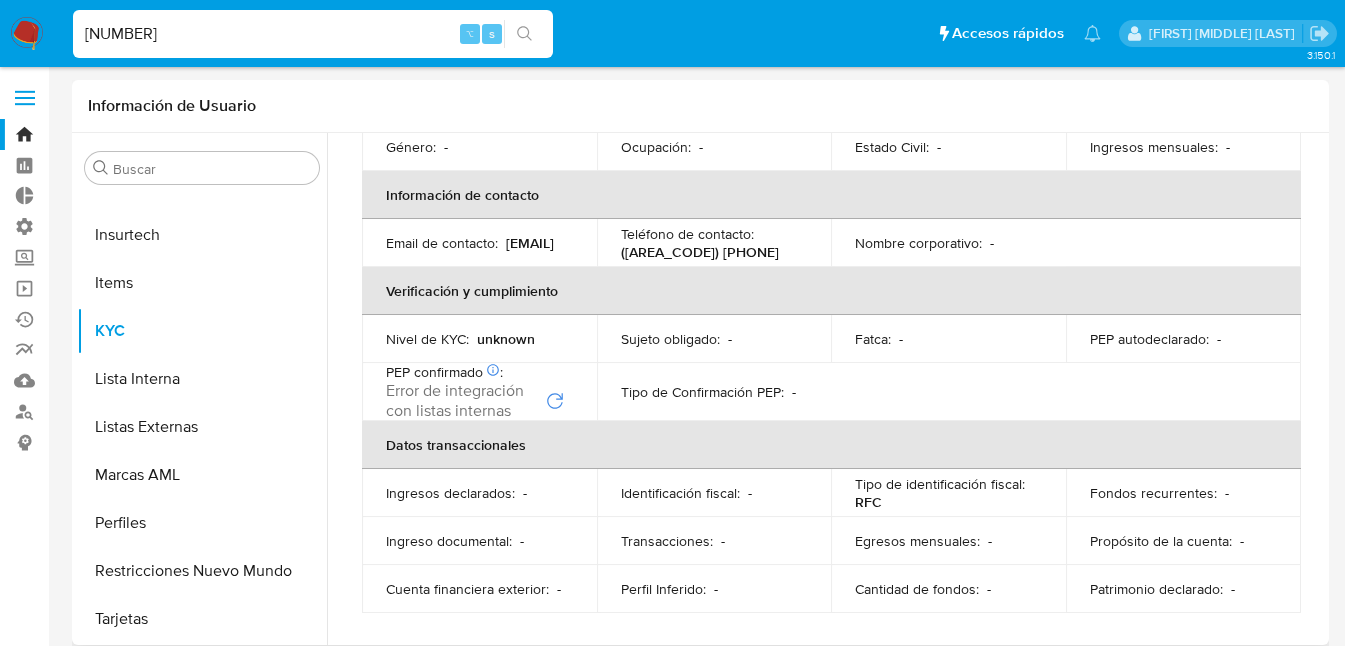 scroll, scrollTop: 370, scrollLeft: 0, axis: vertical 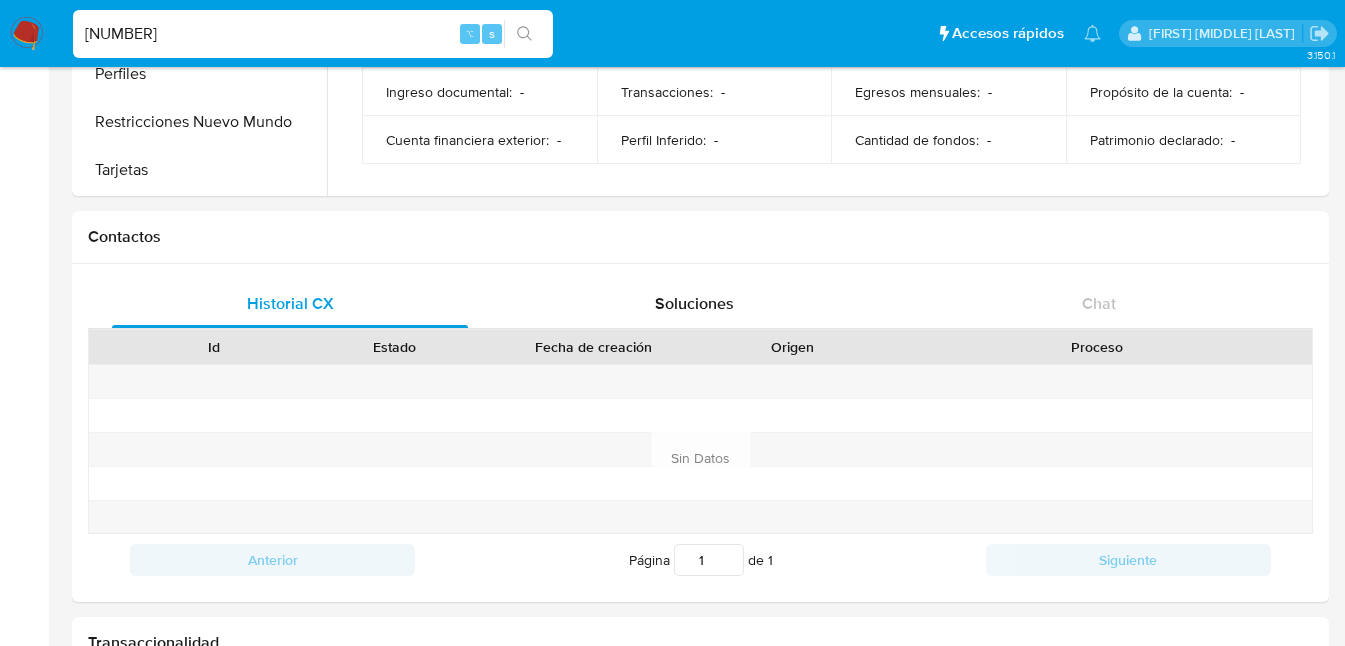 click on "[NUMBER]" at bounding box center [313, 34] 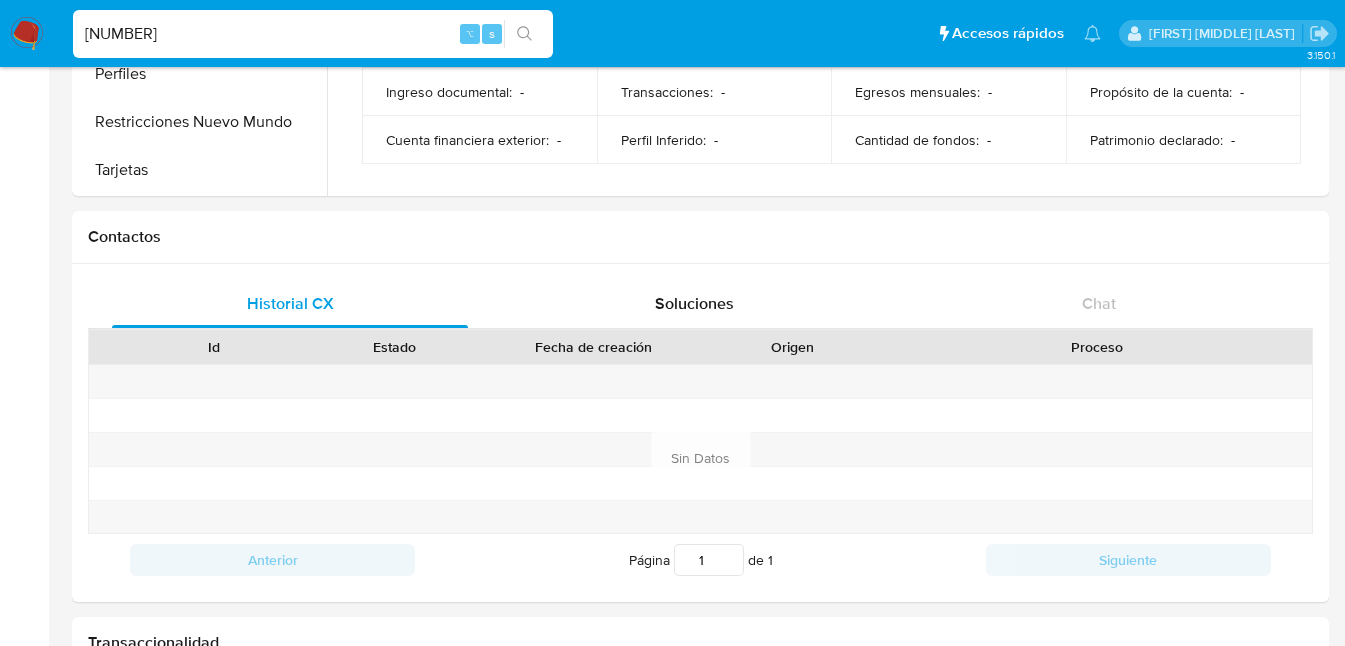 type on "[NUMBER]" 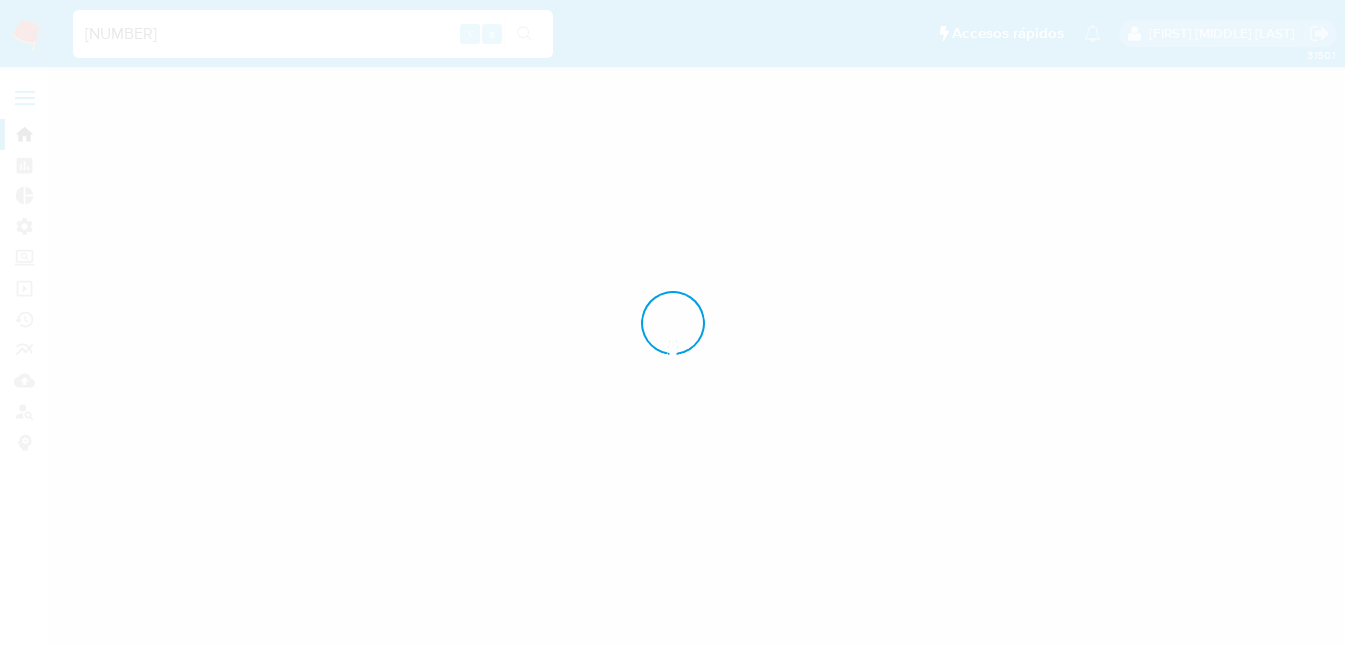 scroll, scrollTop: 0, scrollLeft: 0, axis: both 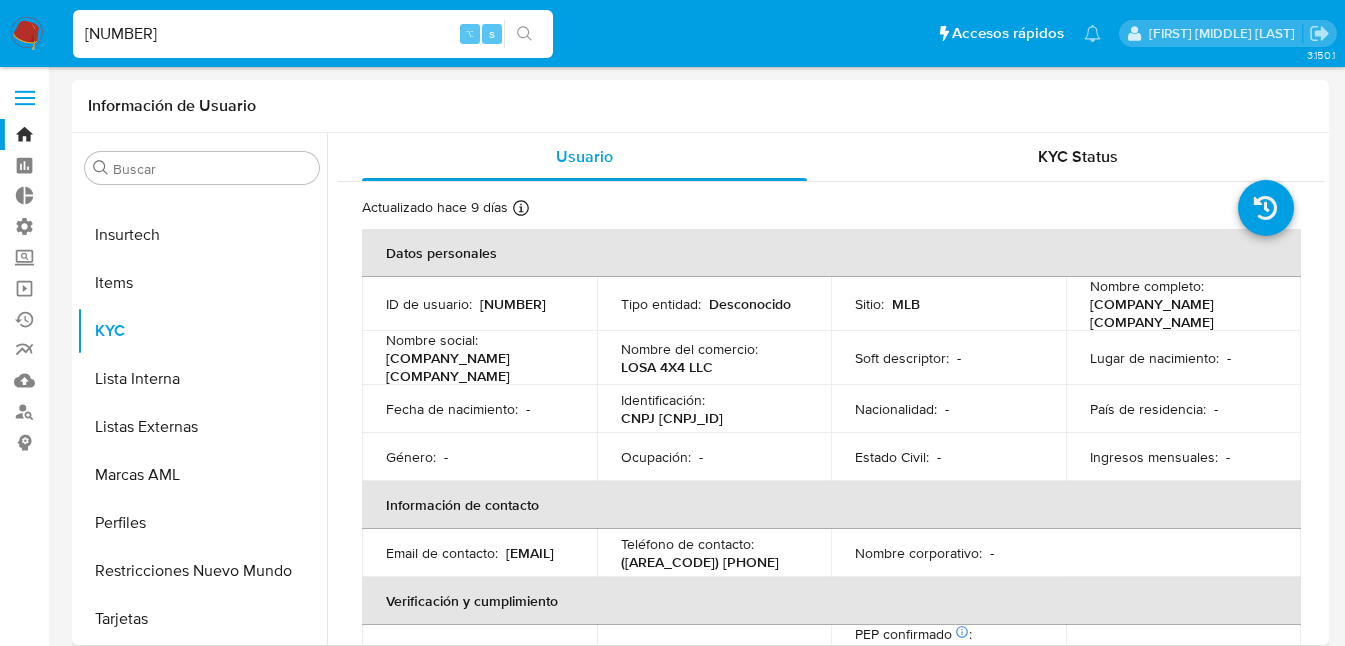 select on "10" 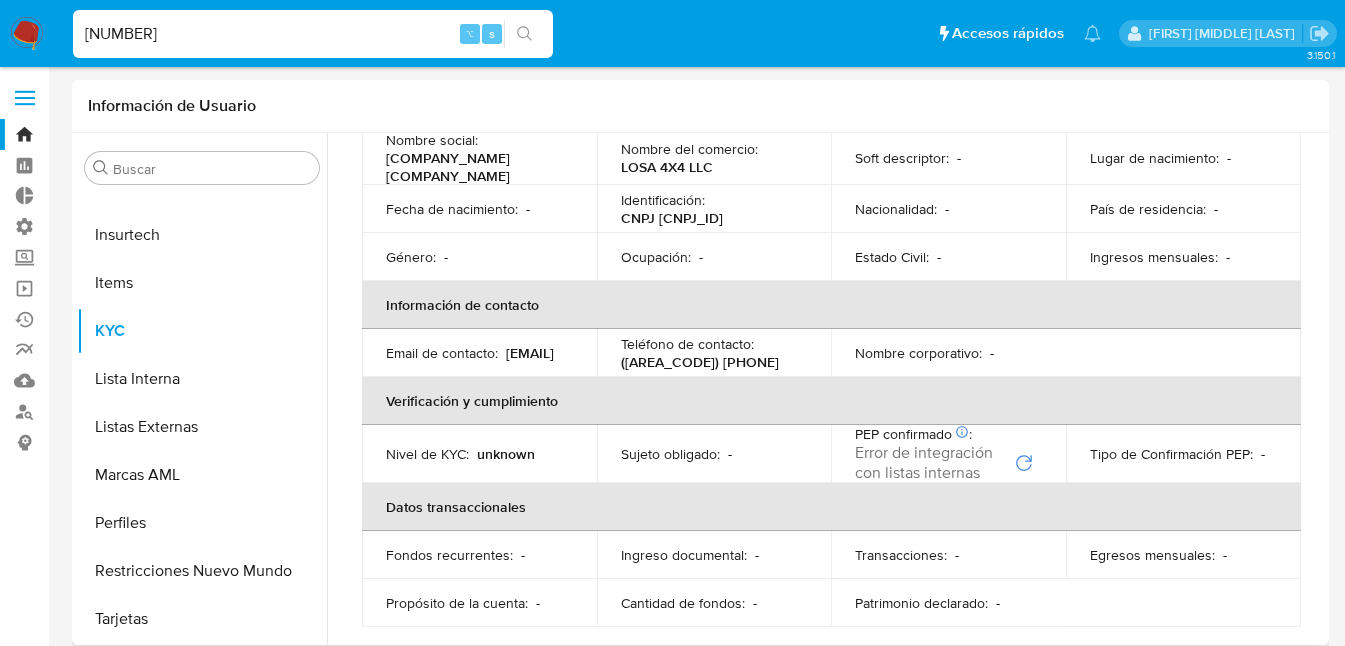 scroll, scrollTop: 220, scrollLeft: 0, axis: vertical 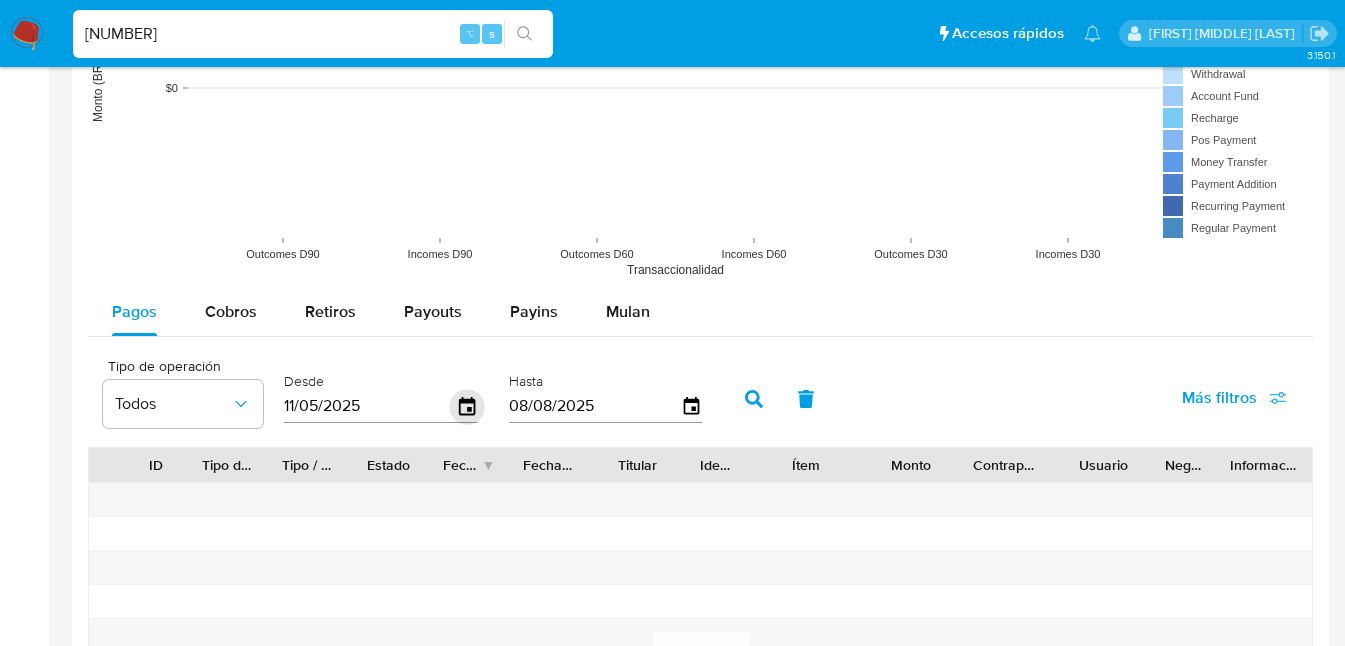 click 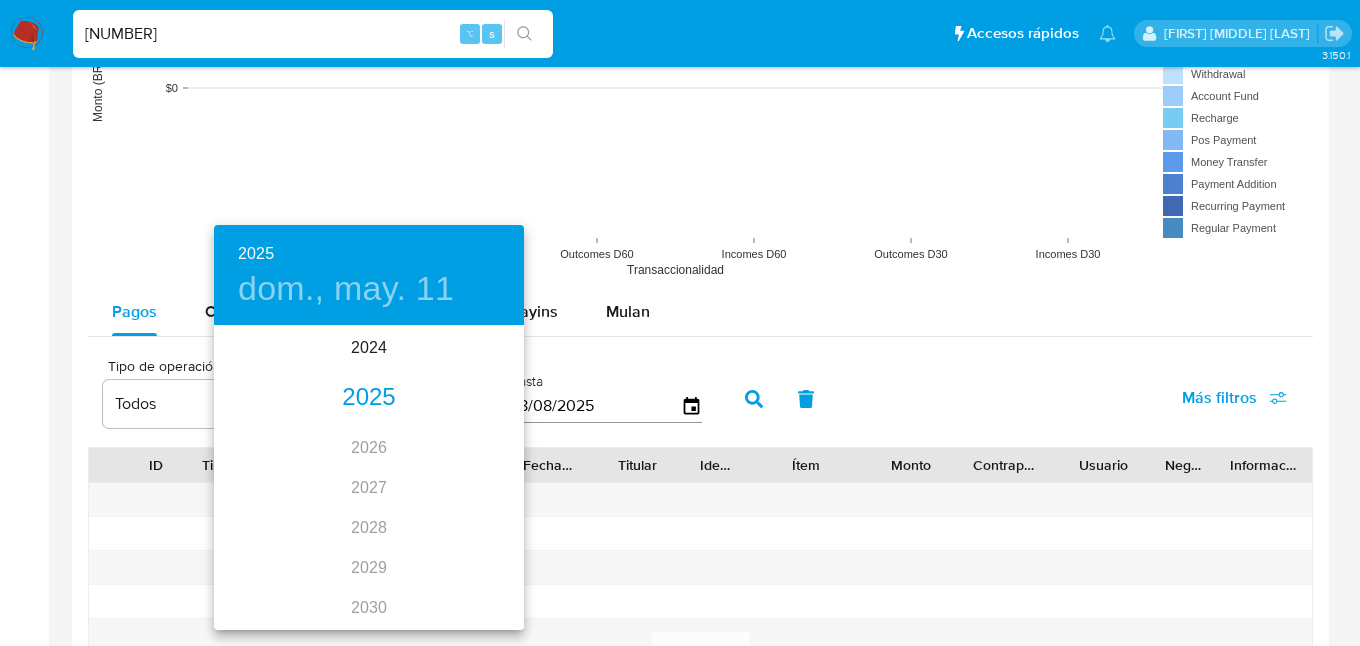 click on "2025" at bounding box center (369, 398) 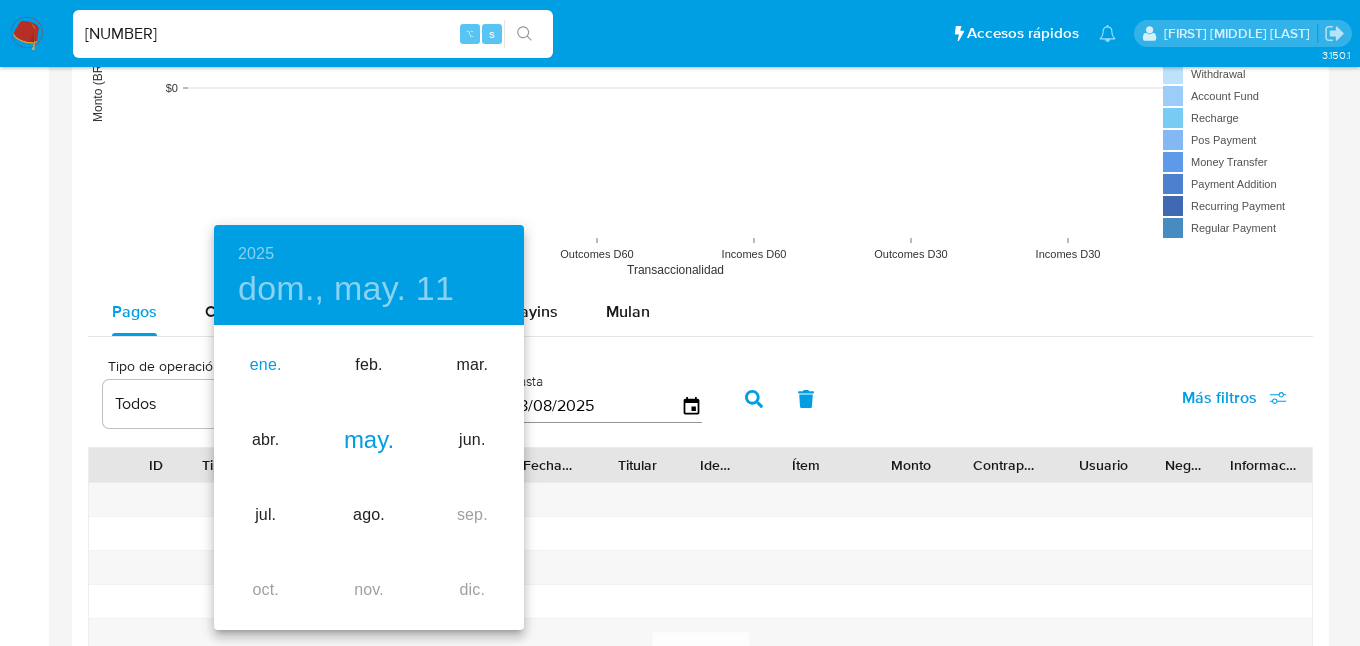 click on "ene." at bounding box center [265, 365] 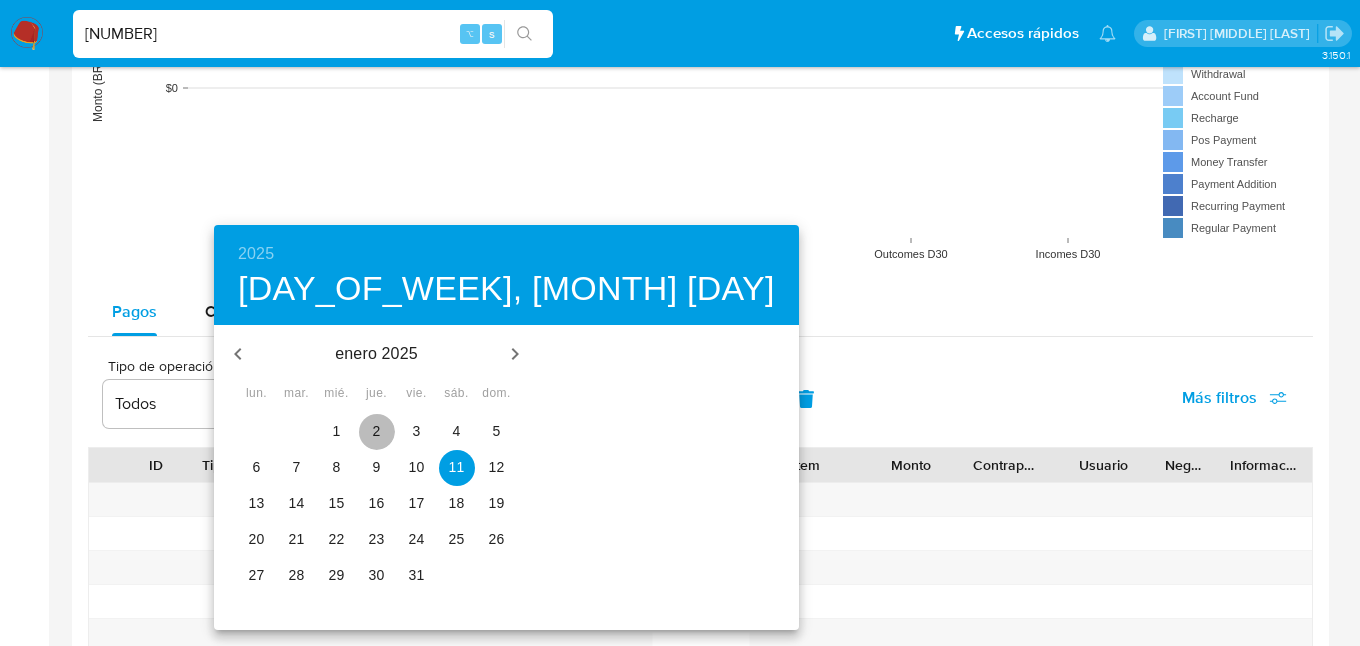drag, startPoint x: 363, startPoint y: 438, endPoint x: 381, endPoint y: 429, distance: 20.12461 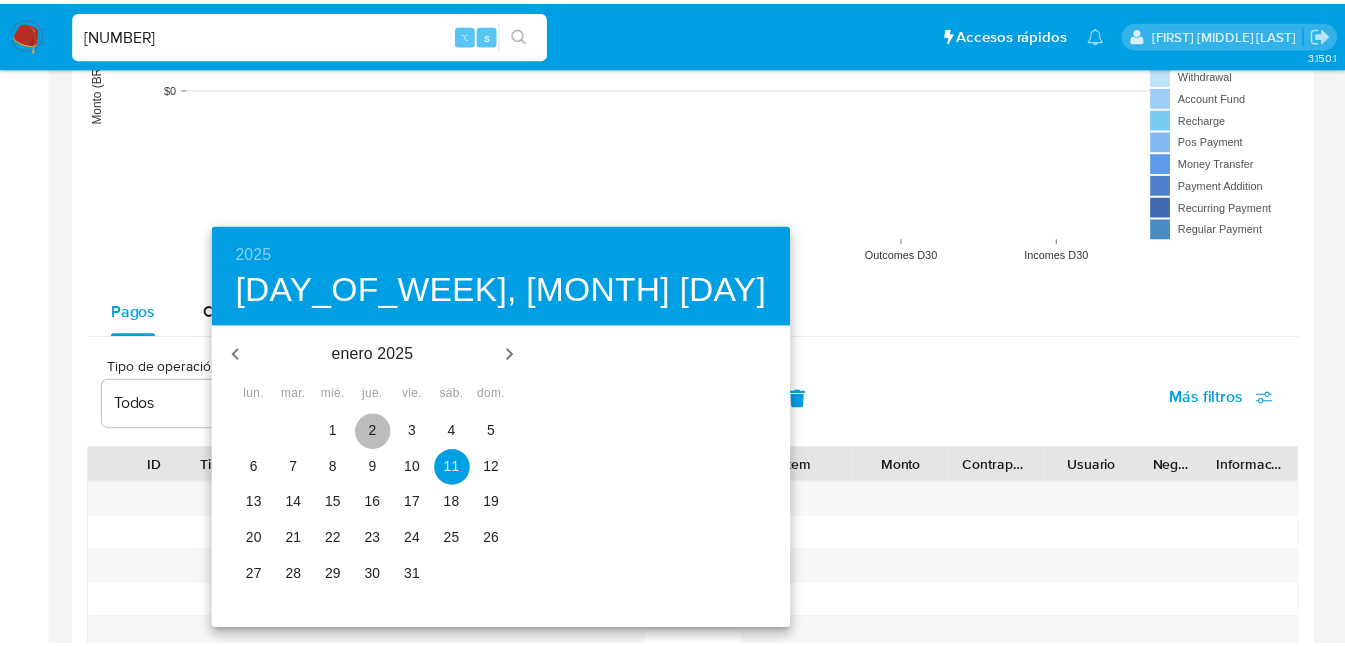 type on "[DATE]" 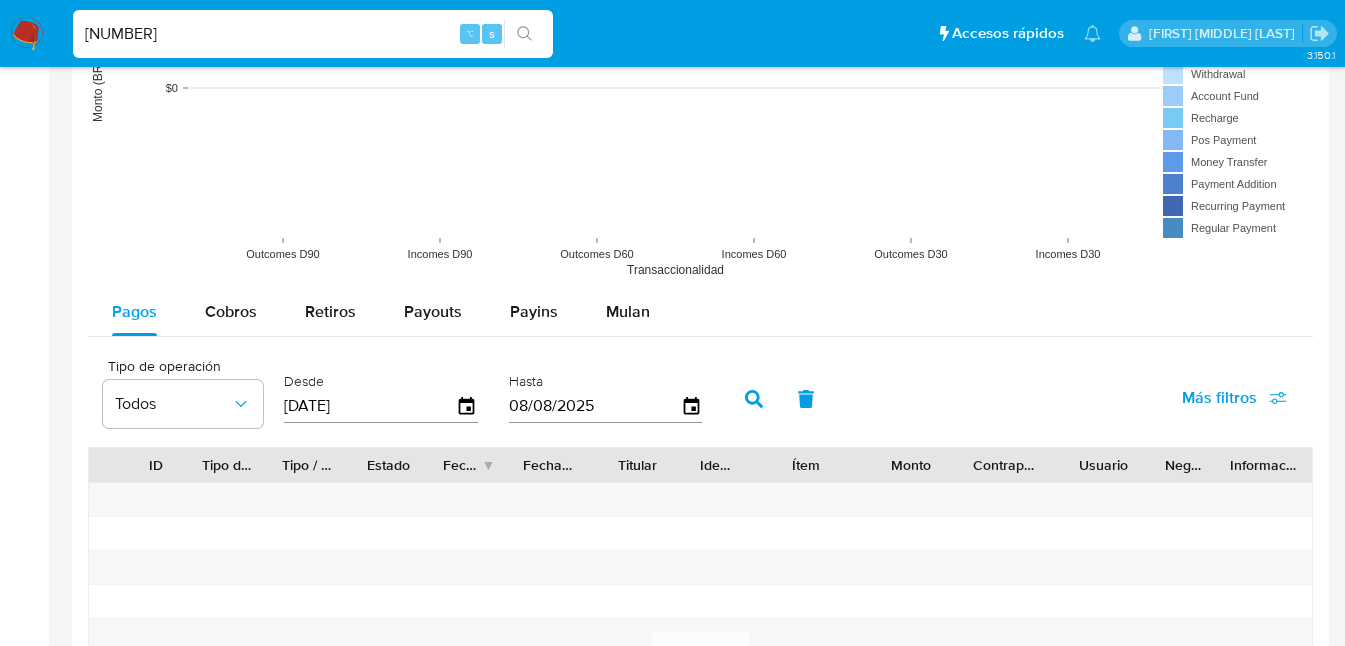 click 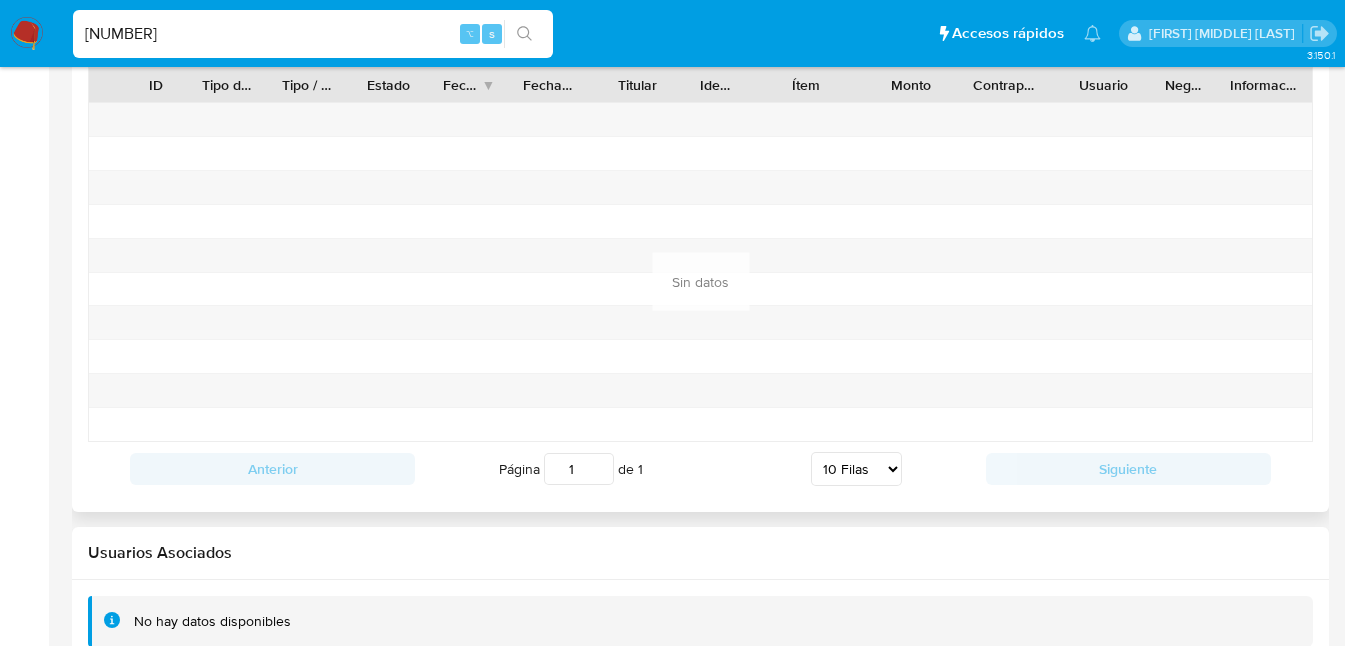 scroll, scrollTop: 1662, scrollLeft: 0, axis: vertical 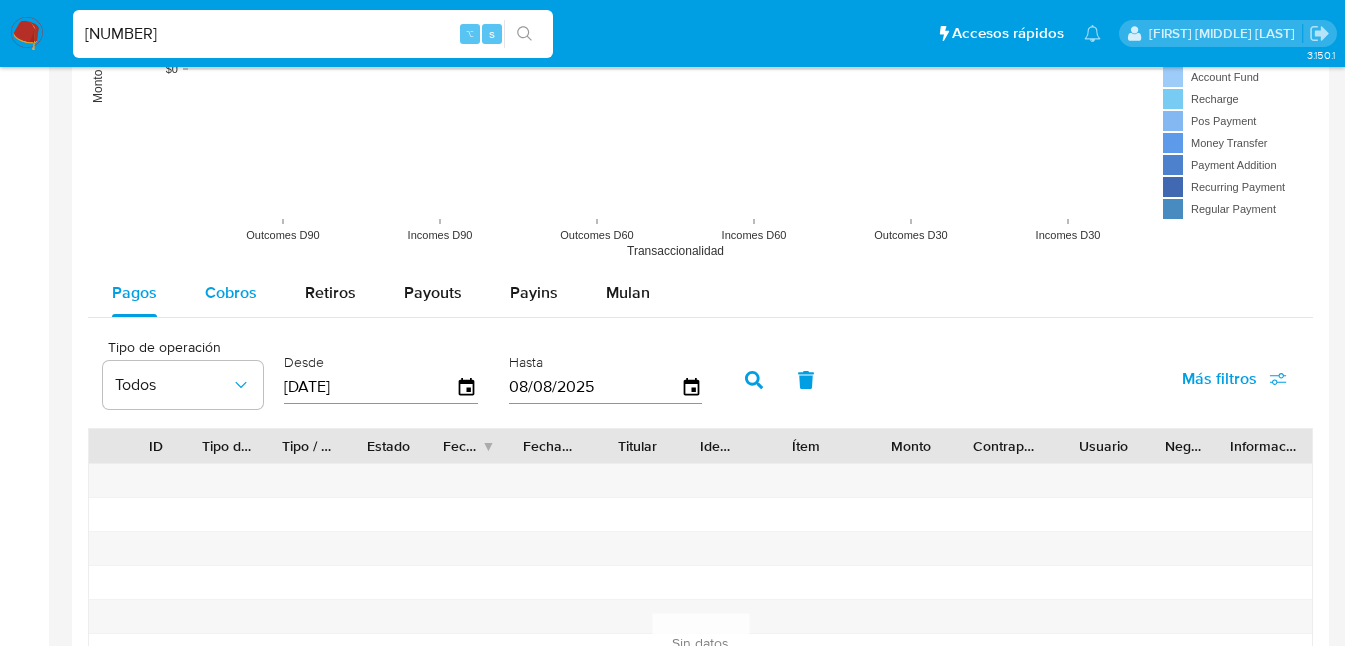 click on "Cobros" at bounding box center (231, 292) 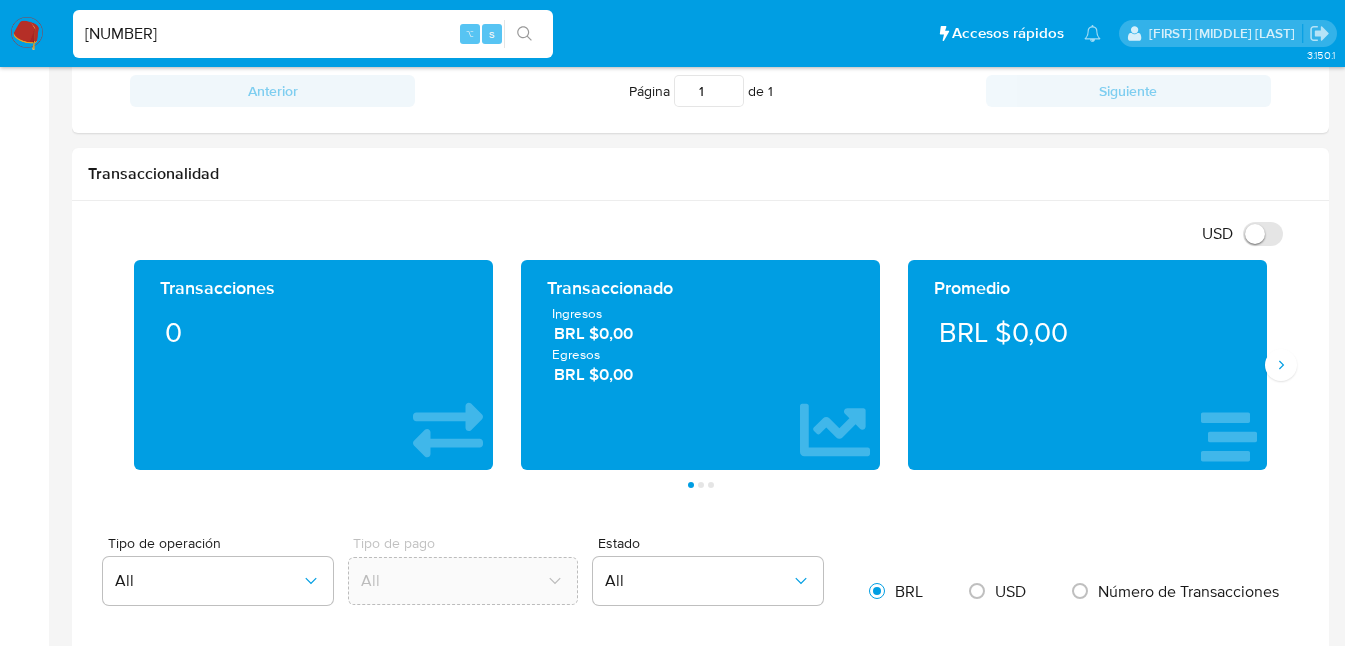 scroll, scrollTop: 415, scrollLeft: 0, axis: vertical 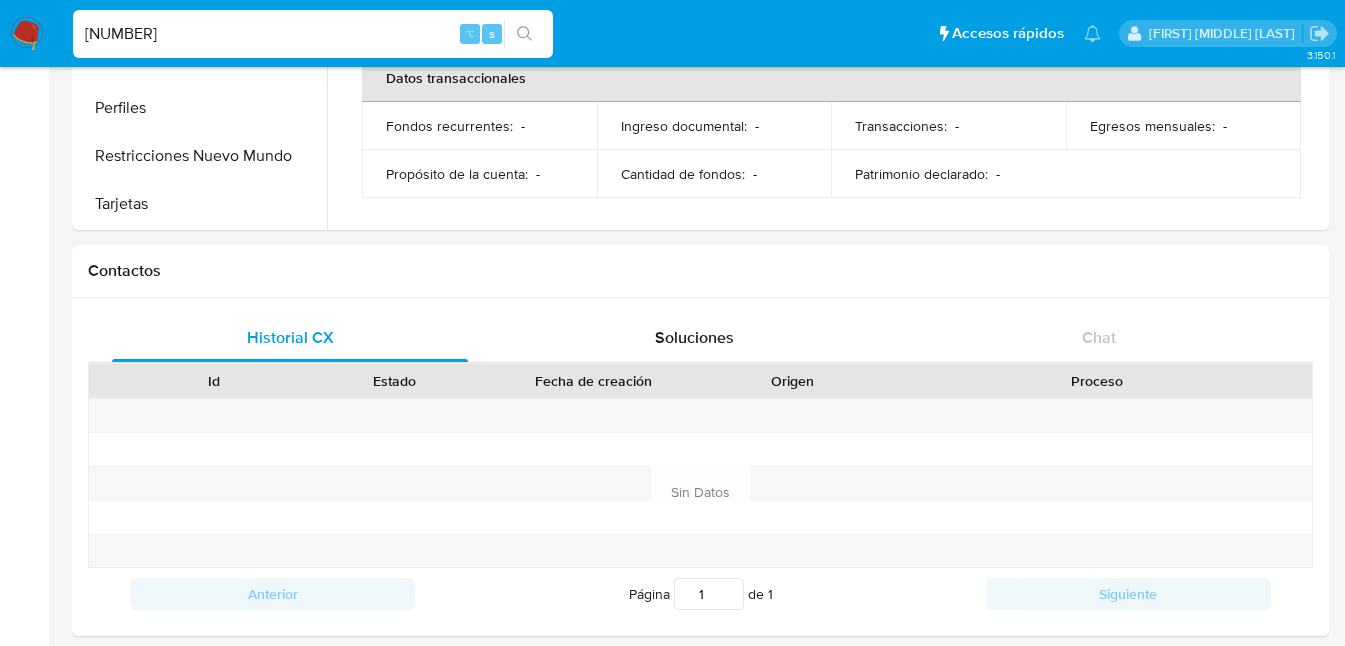 click on "[NUMBER] ⌥ s" at bounding box center (313, 34) 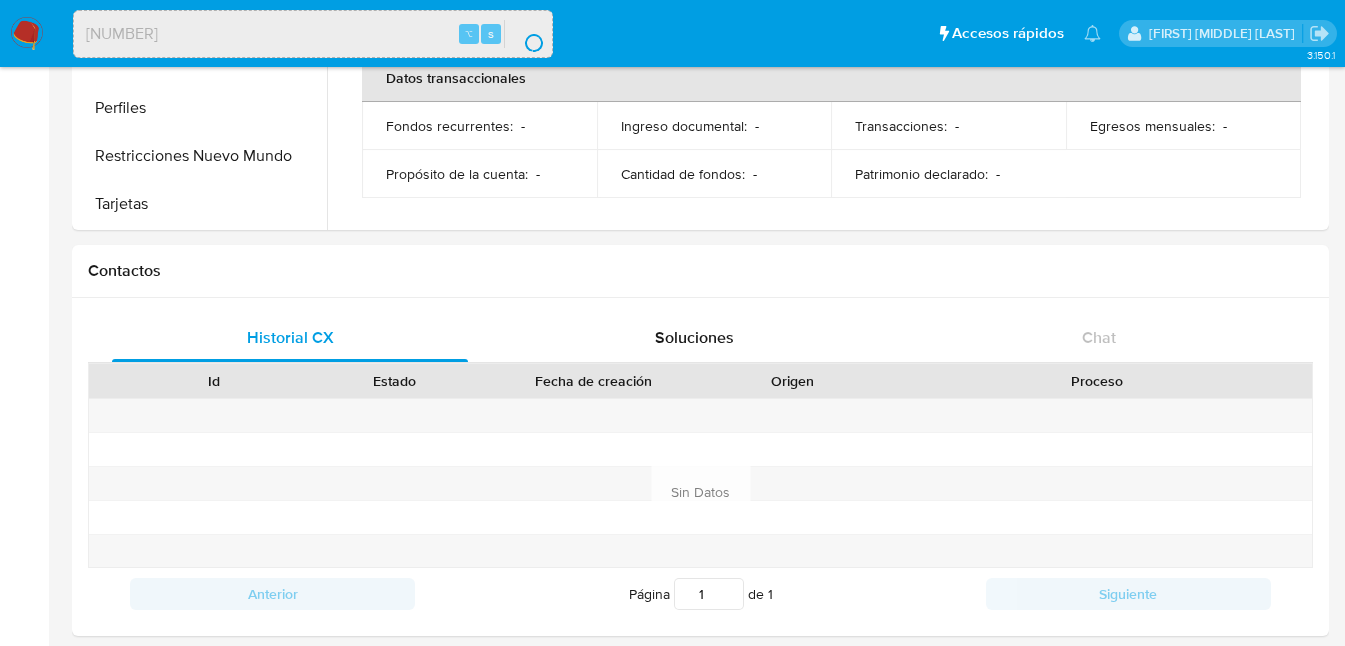 scroll, scrollTop: 0, scrollLeft: 0, axis: both 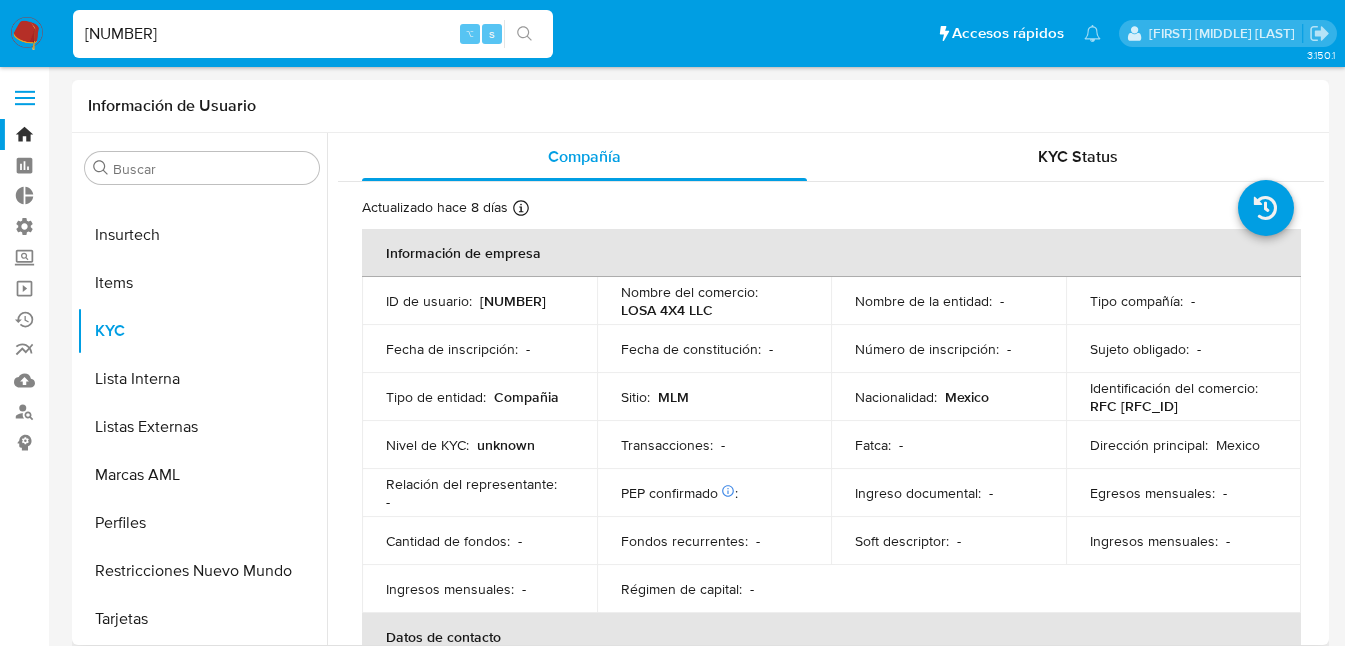 select on "10" 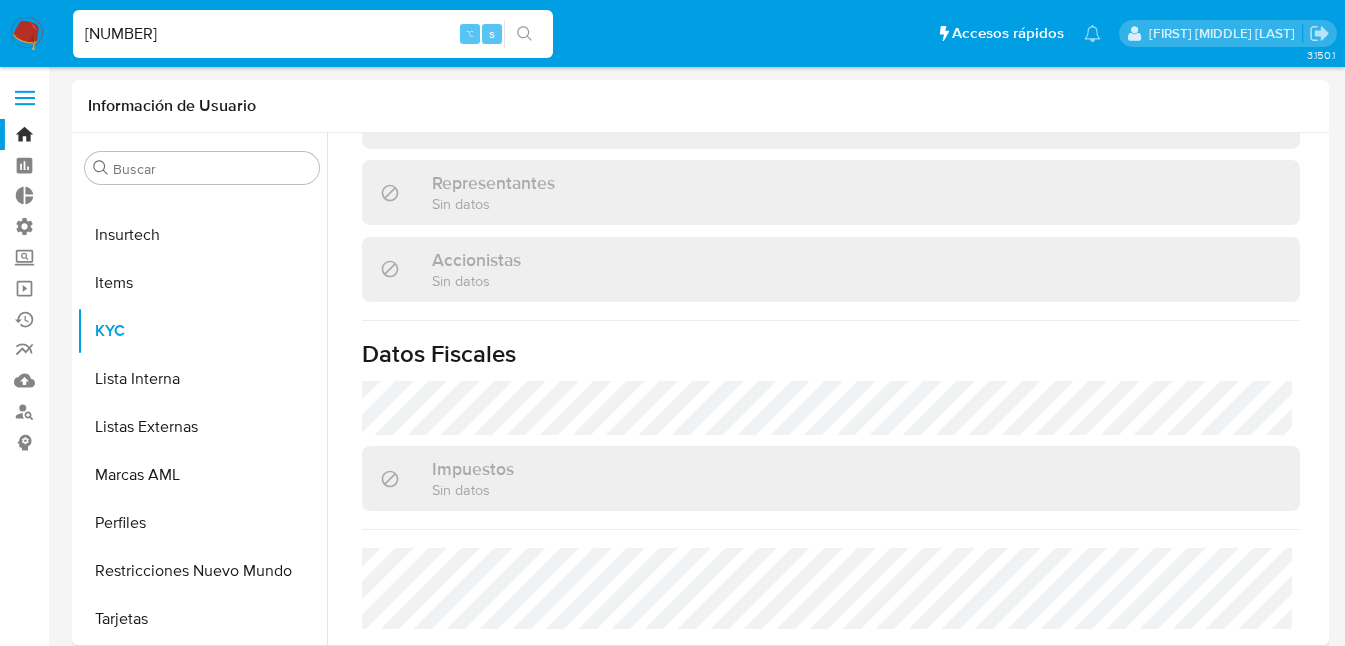 scroll, scrollTop: 1334, scrollLeft: 0, axis: vertical 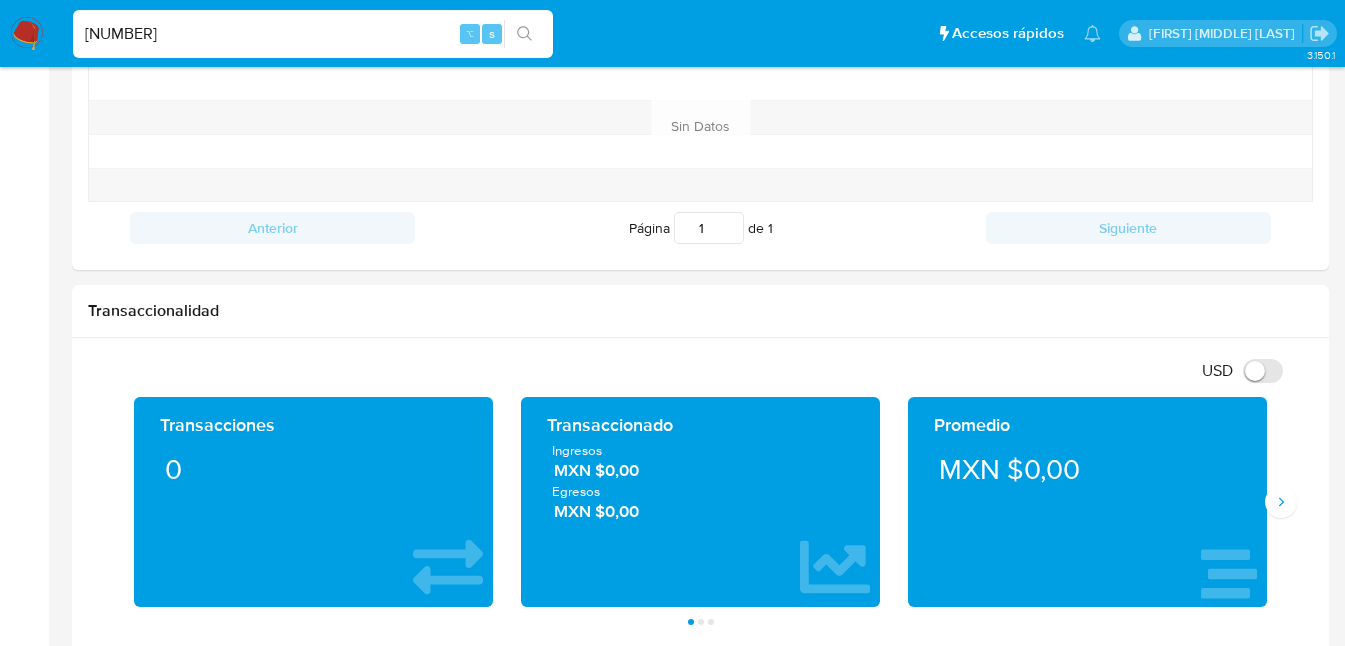 click on "[NUMBER]" at bounding box center (313, 34) 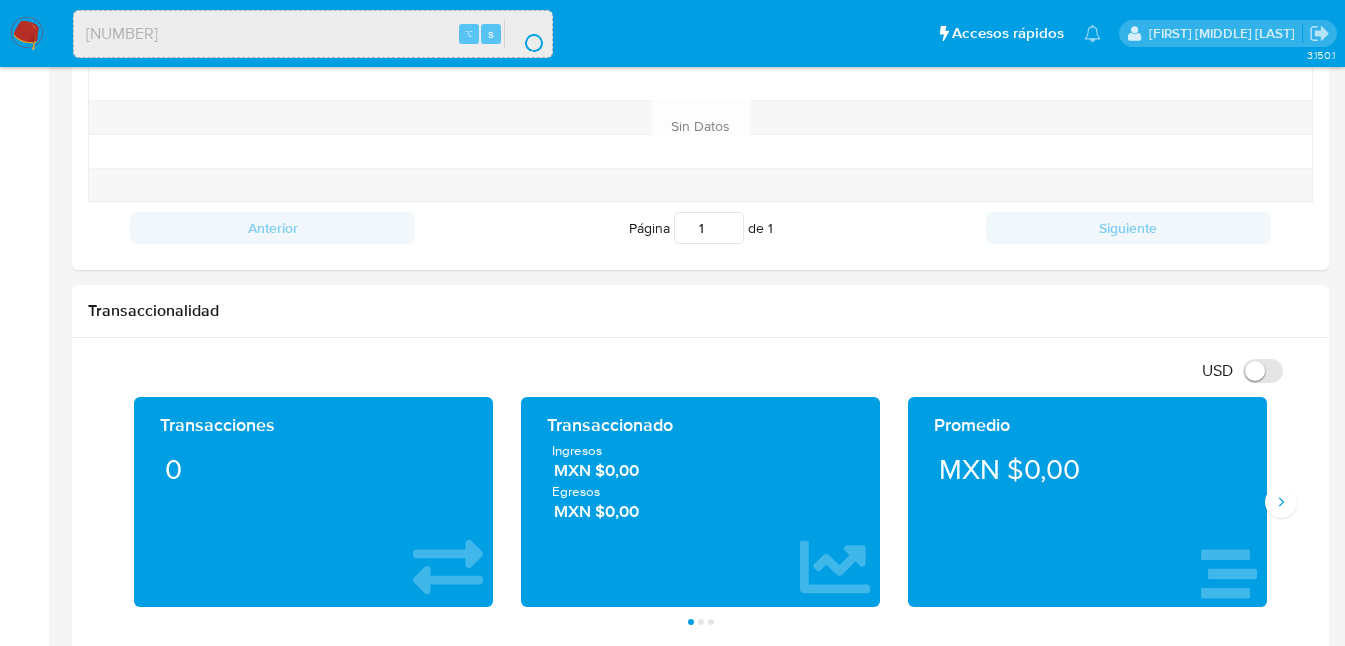 scroll, scrollTop: 0, scrollLeft: 0, axis: both 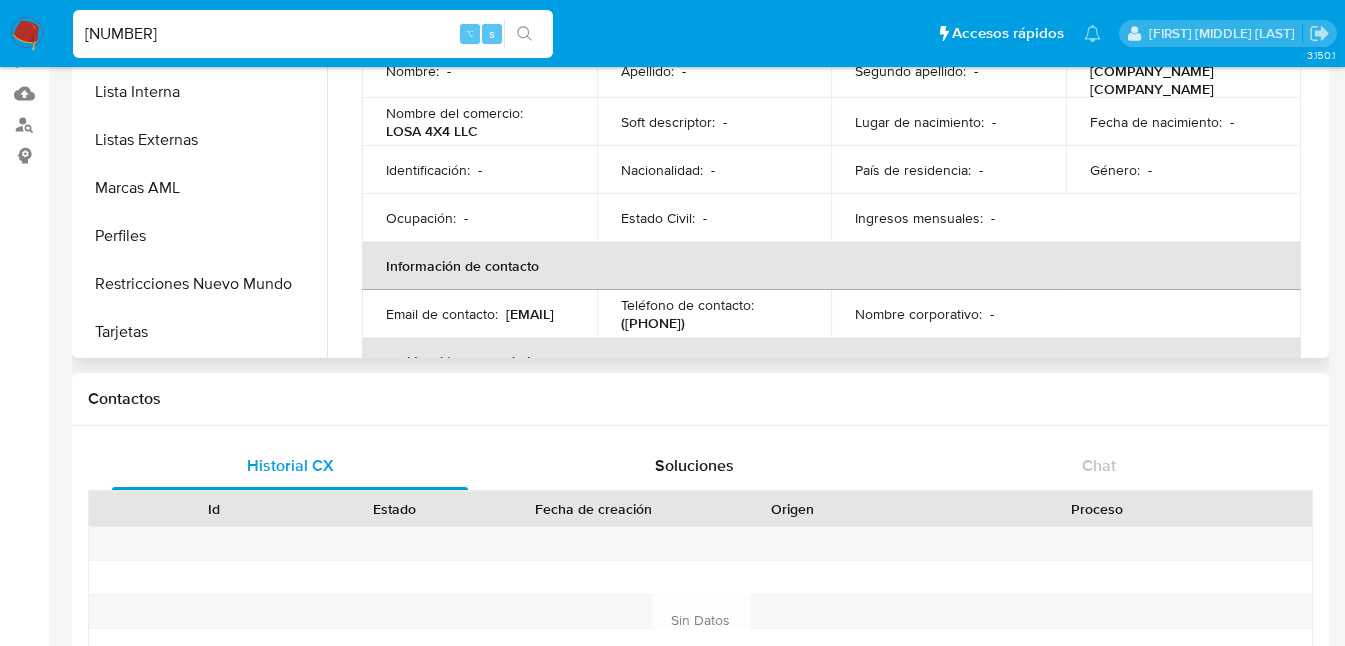 select on "10" 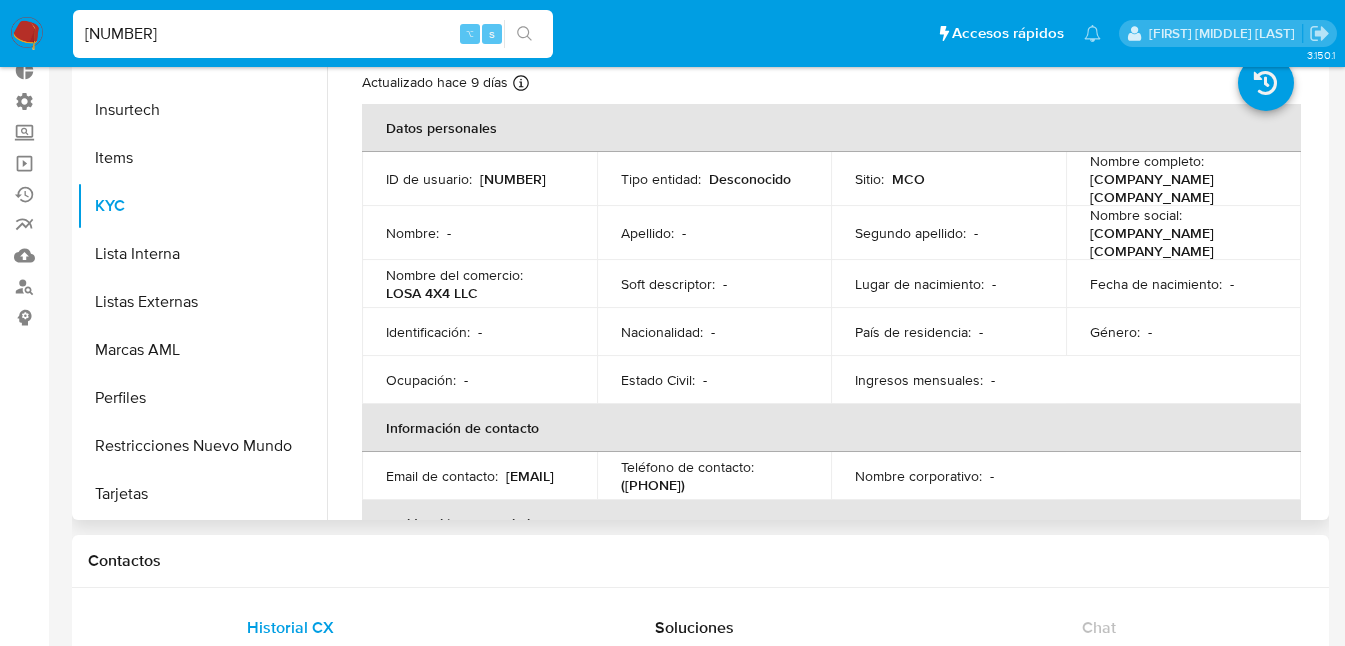 scroll, scrollTop: 123, scrollLeft: 0, axis: vertical 